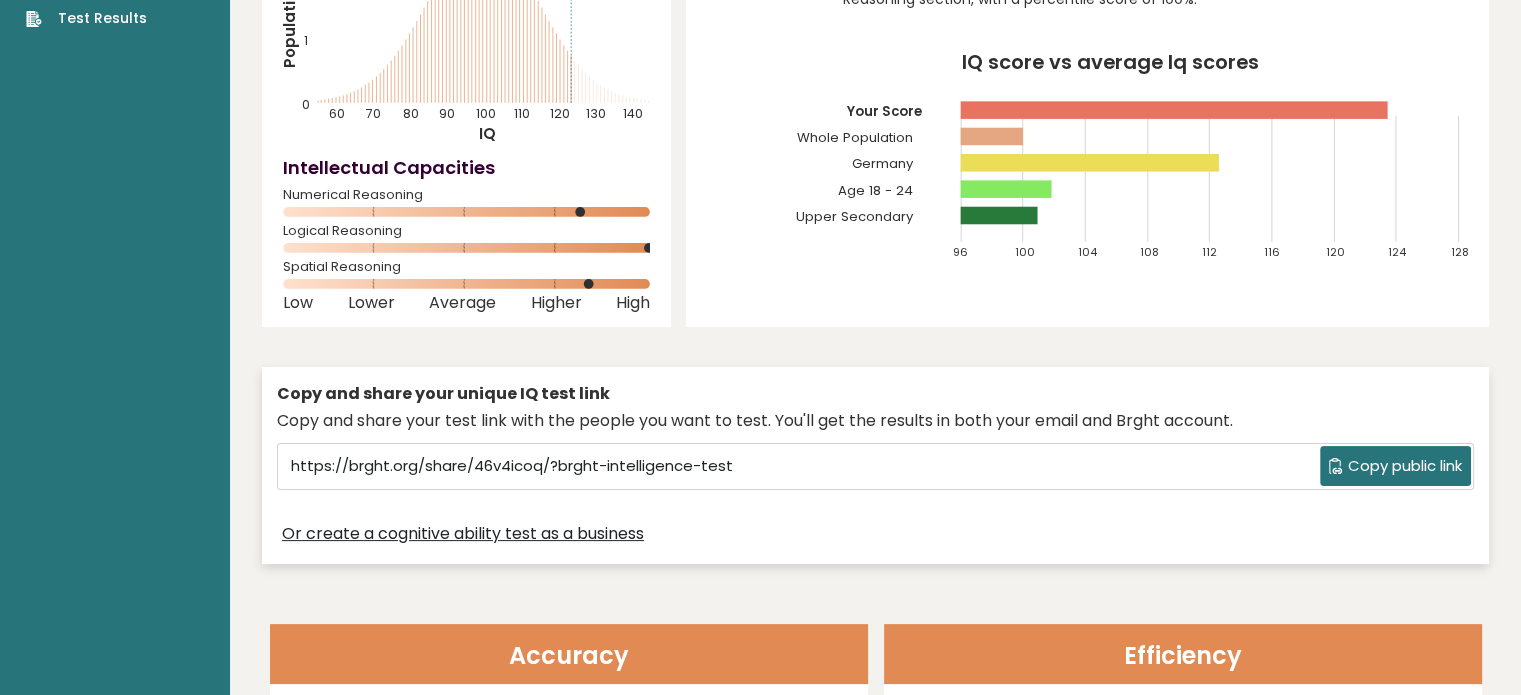 scroll, scrollTop: 200, scrollLeft: 0, axis: vertical 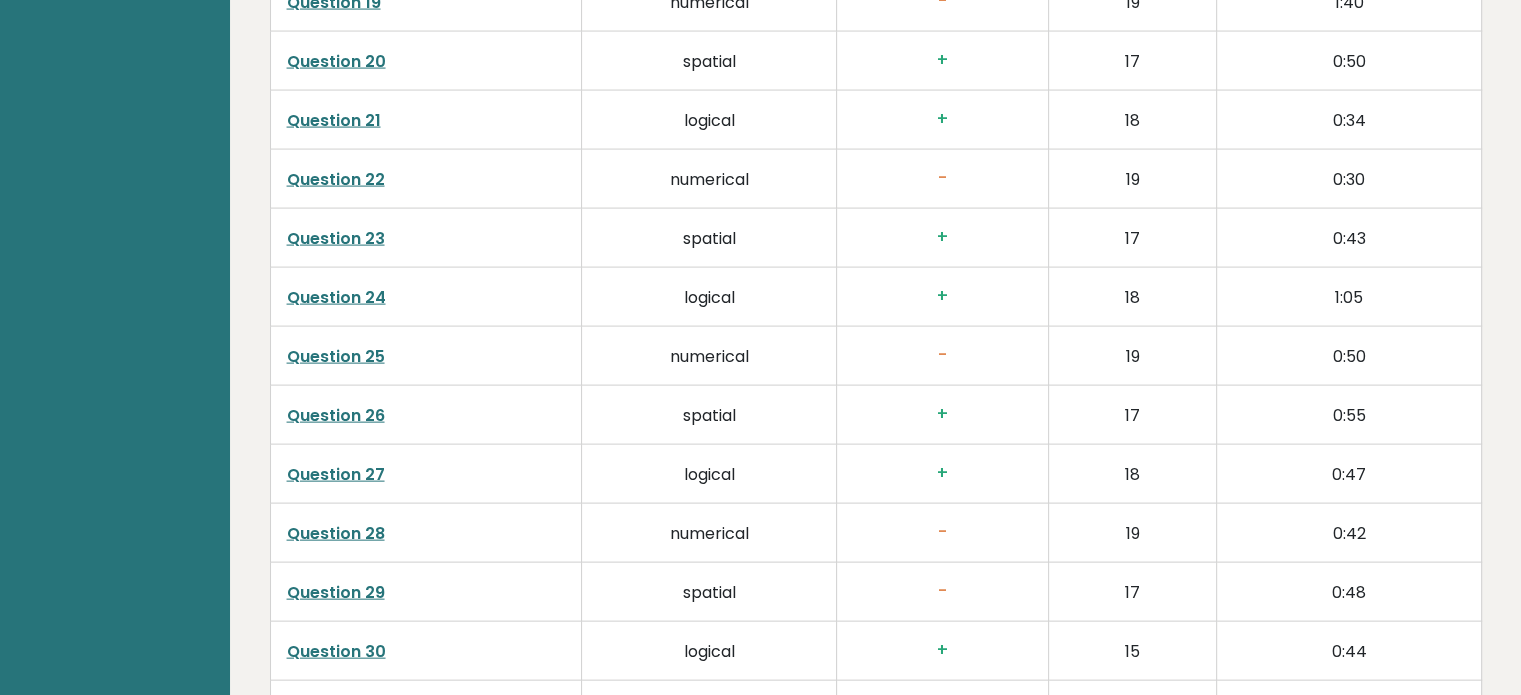 click on "Question
22" at bounding box center [336, 179] 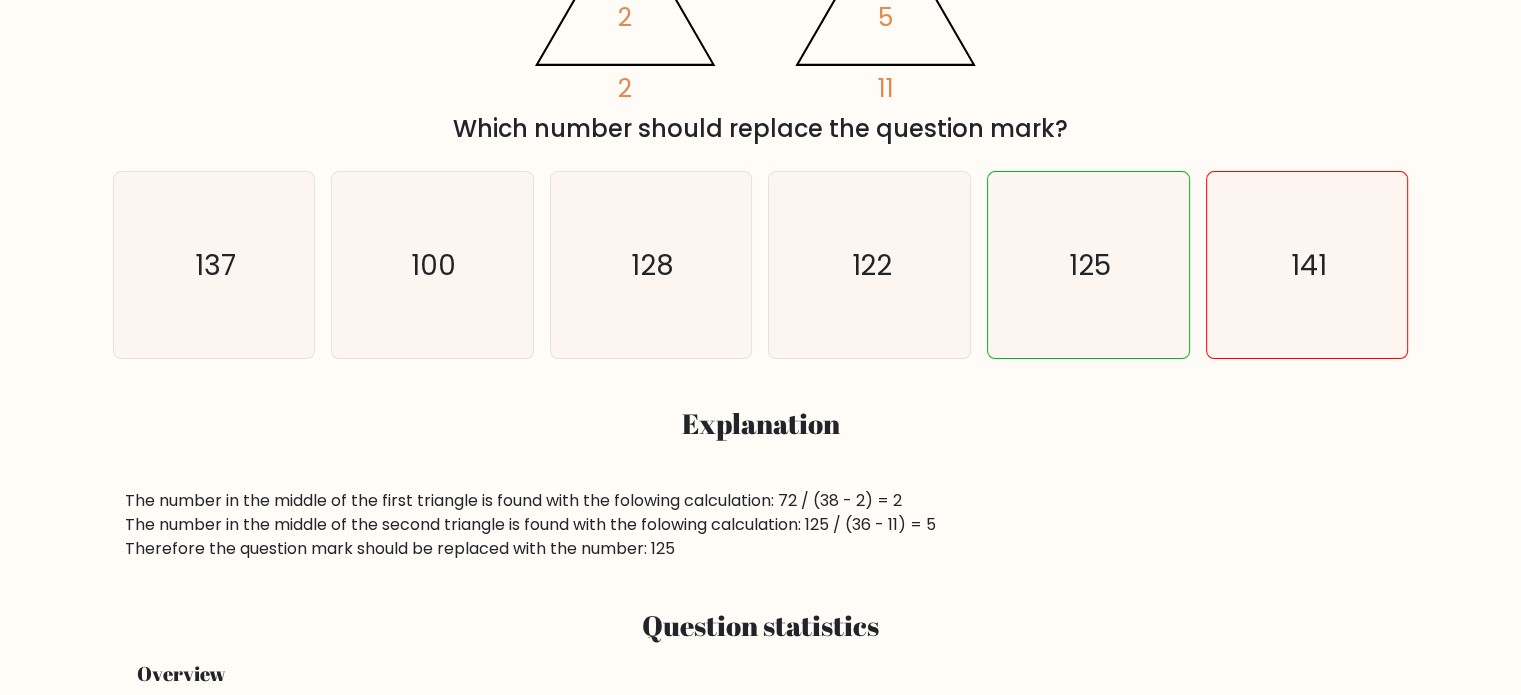 scroll, scrollTop: 500, scrollLeft: 0, axis: vertical 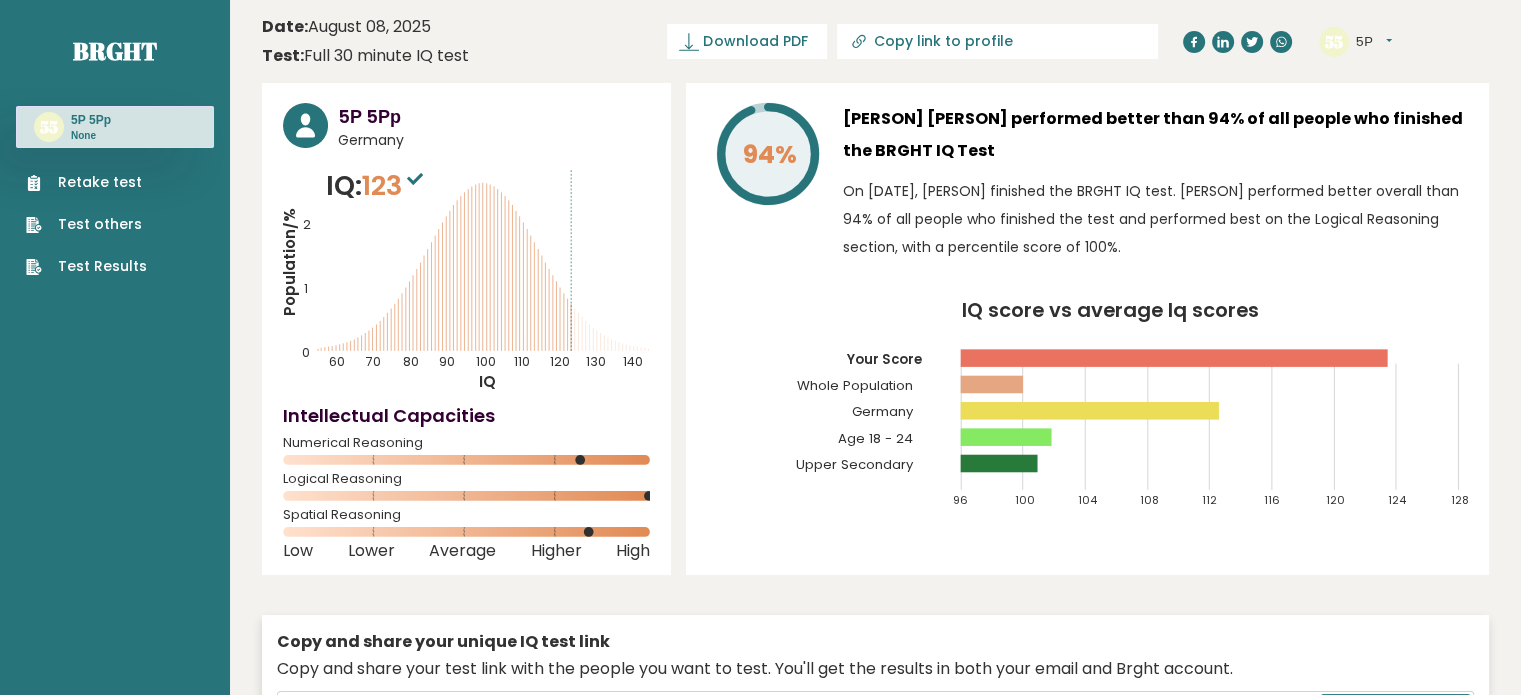 click on "Test Results" at bounding box center (86, 266) 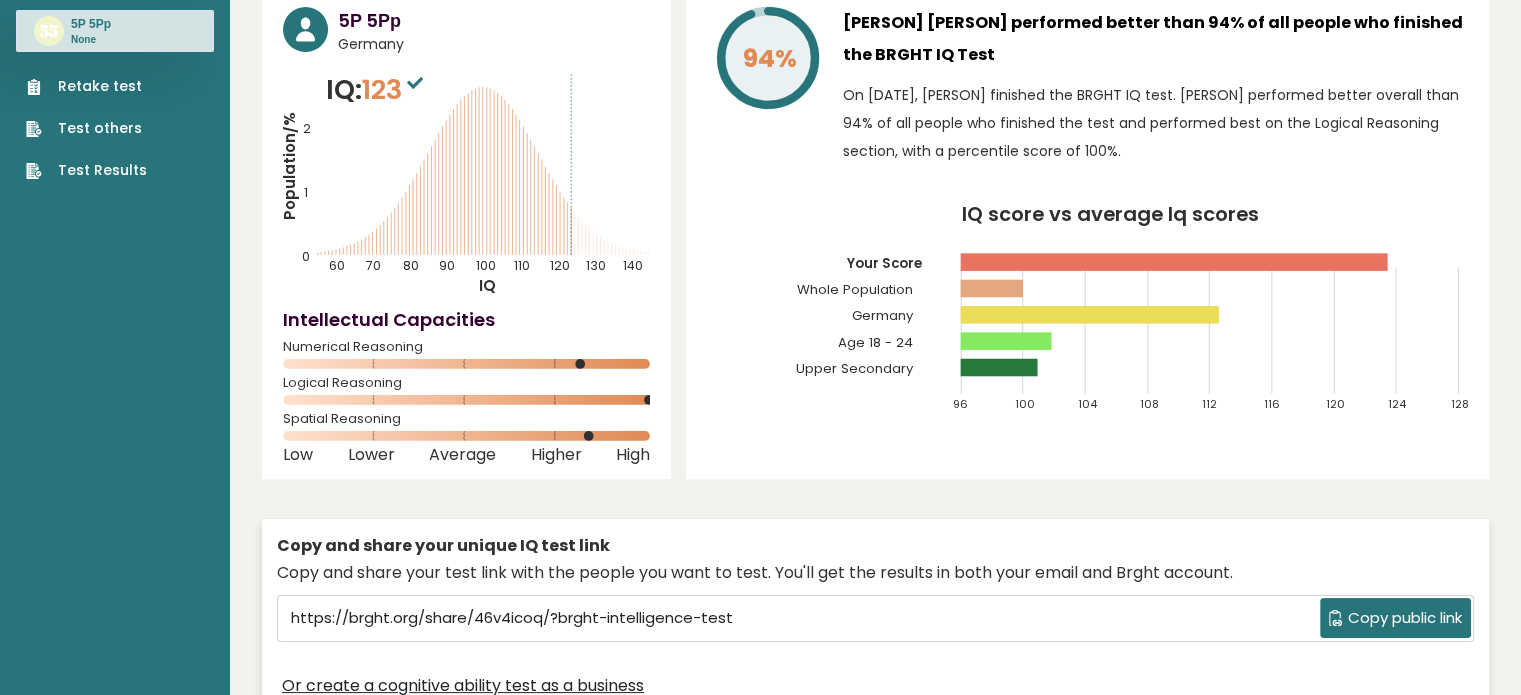 scroll, scrollTop: 0, scrollLeft: 0, axis: both 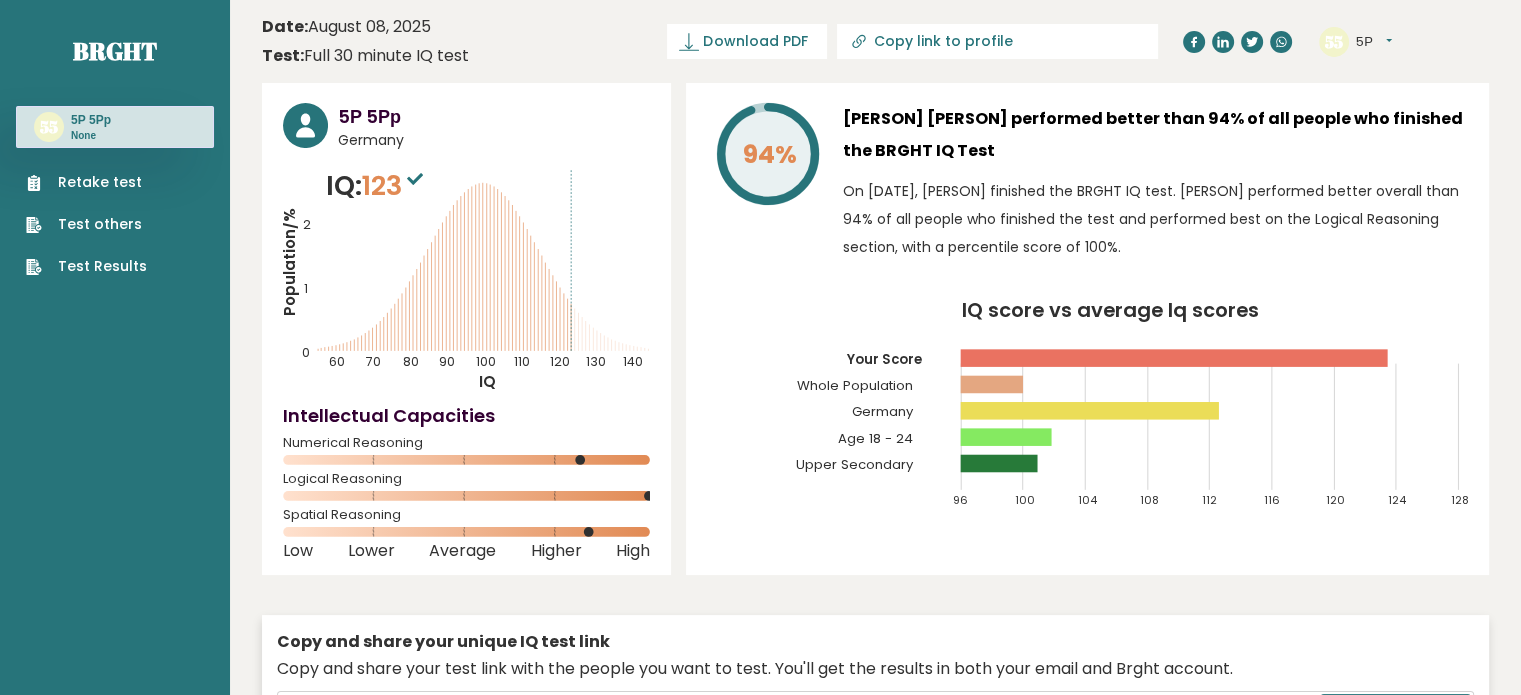 click on "Retake test" at bounding box center (86, 182) 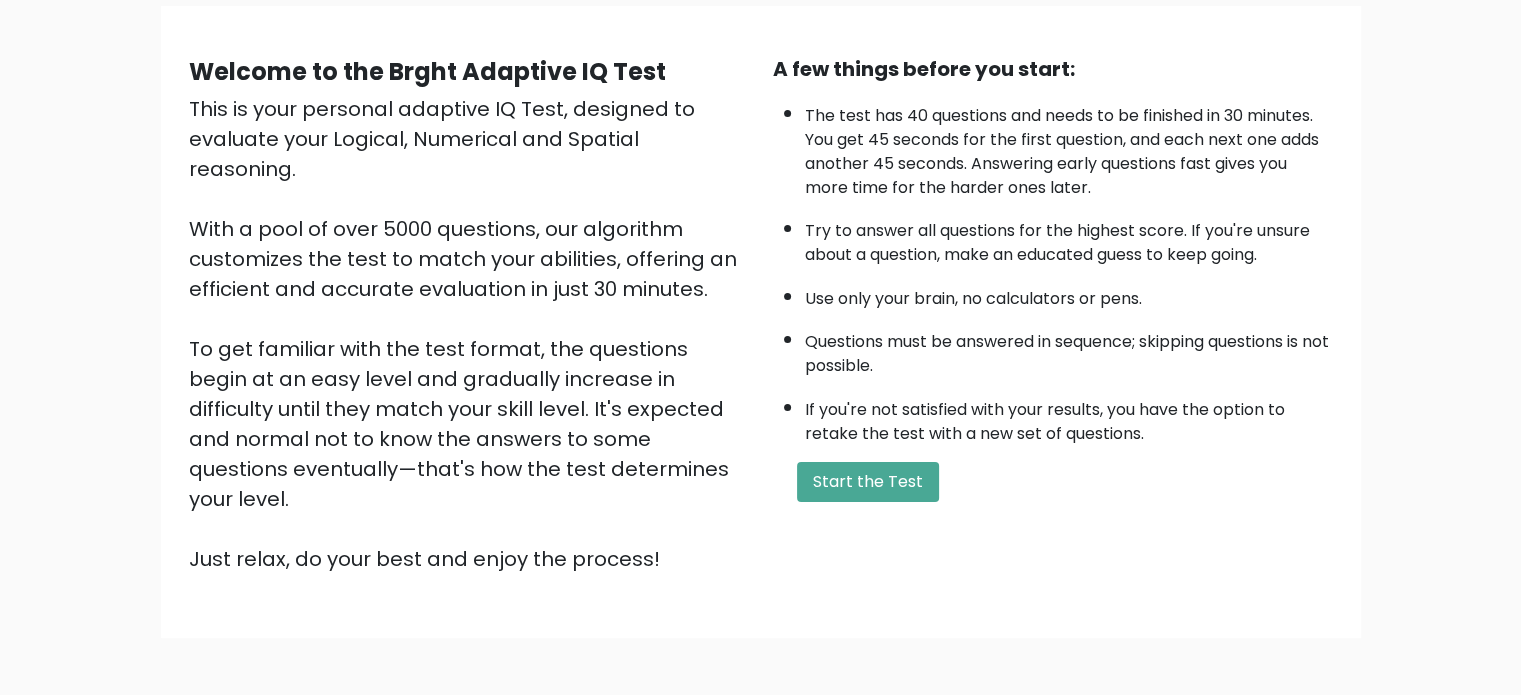 scroll, scrollTop: 200, scrollLeft: 0, axis: vertical 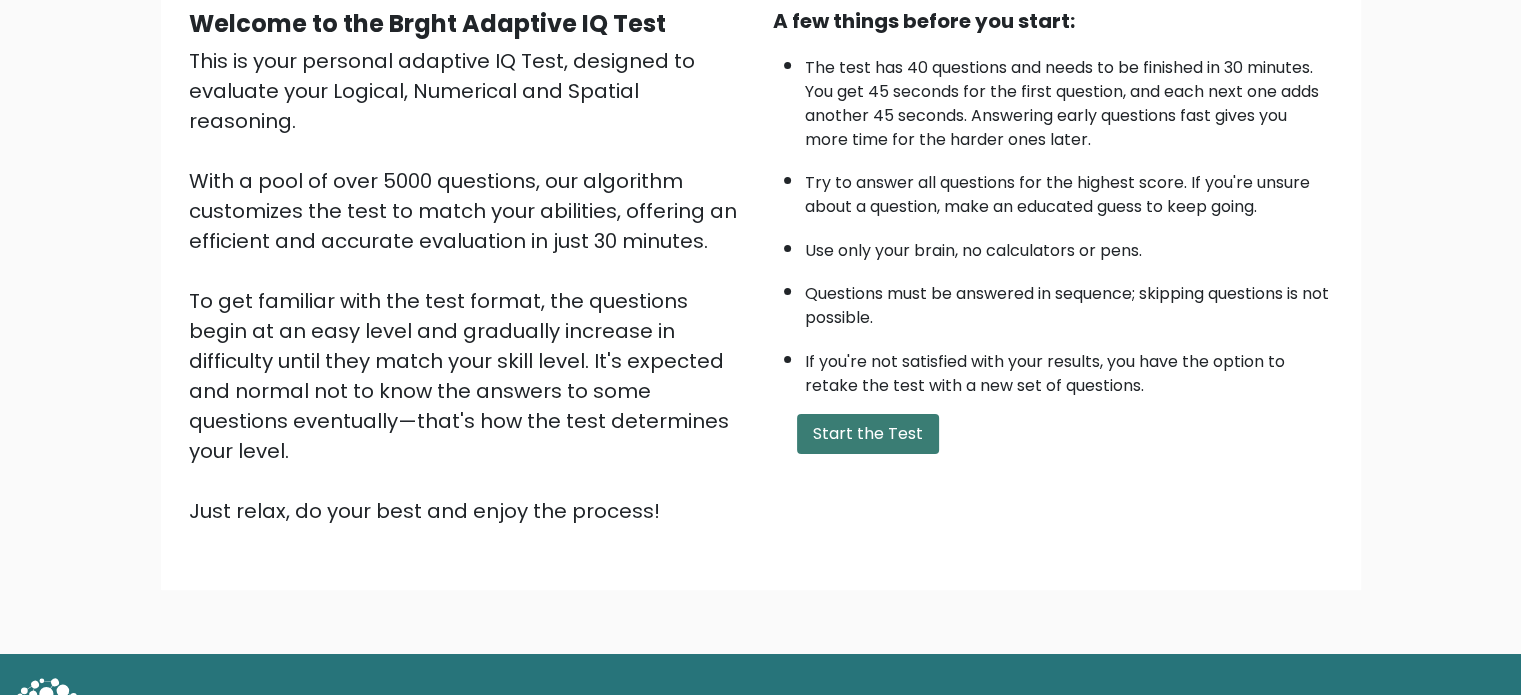 click on "Start the Test" at bounding box center (868, 434) 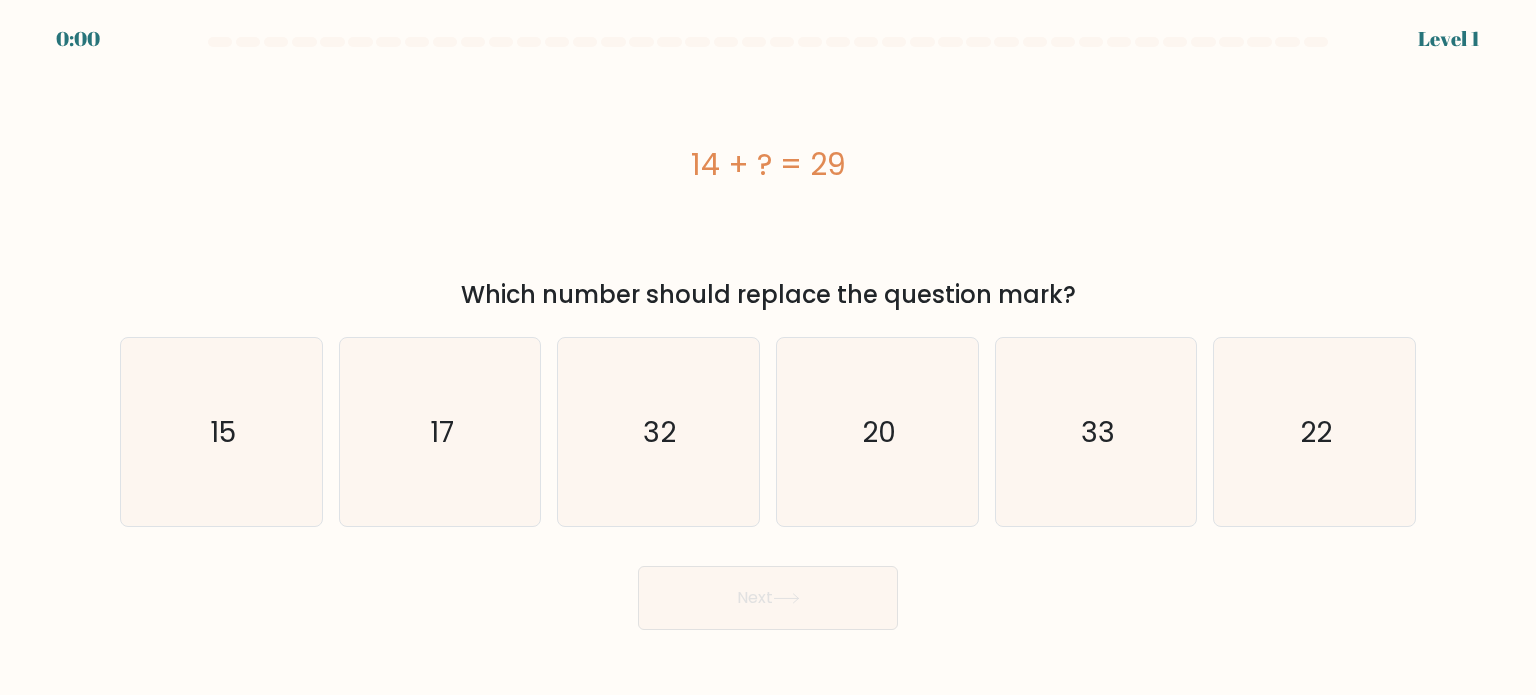 scroll, scrollTop: 0, scrollLeft: 0, axis: both 